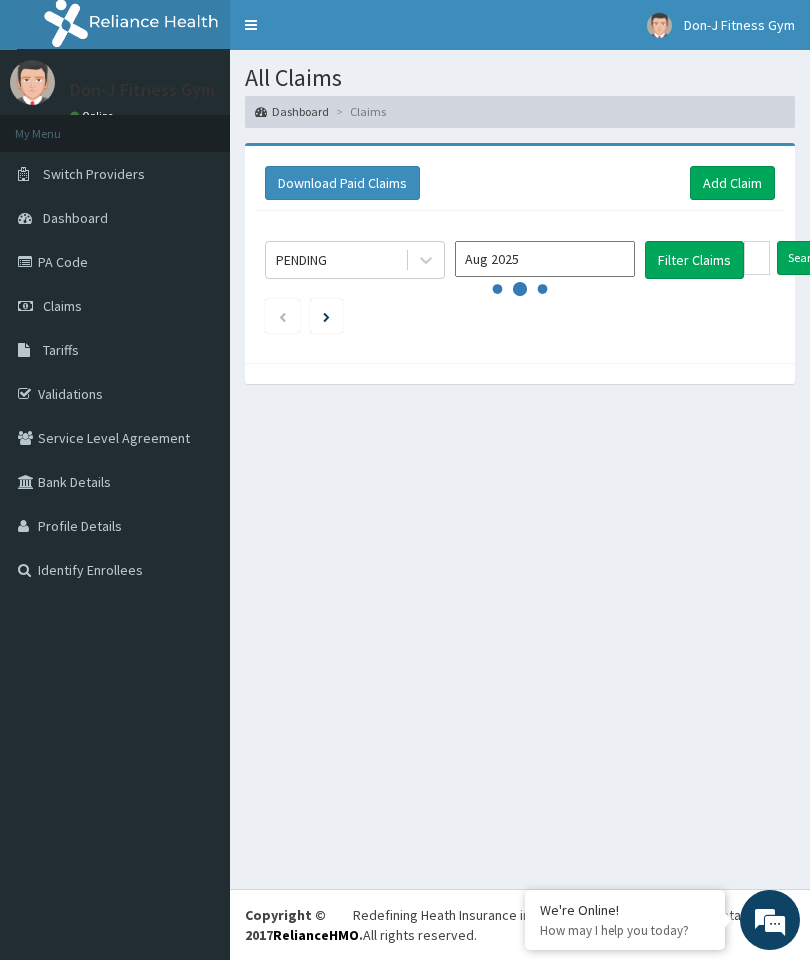 scroll, scrollTop: 0, scrollLeft: 0, axis: both 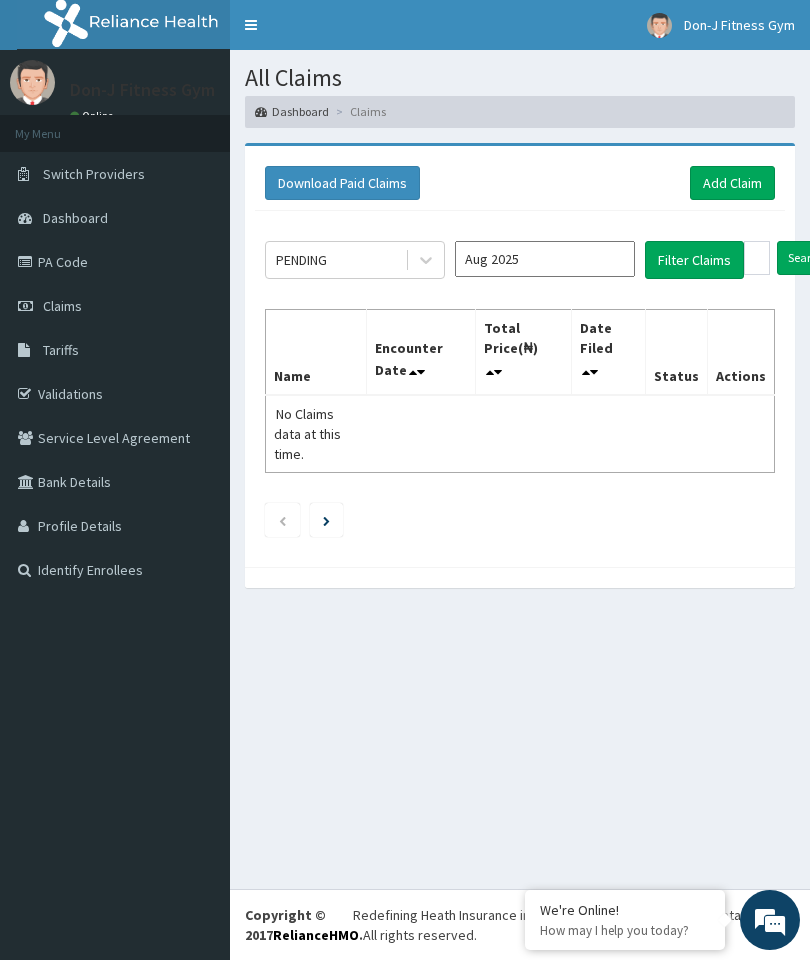 click on "Add Claim" at bounding box center (732, 183) 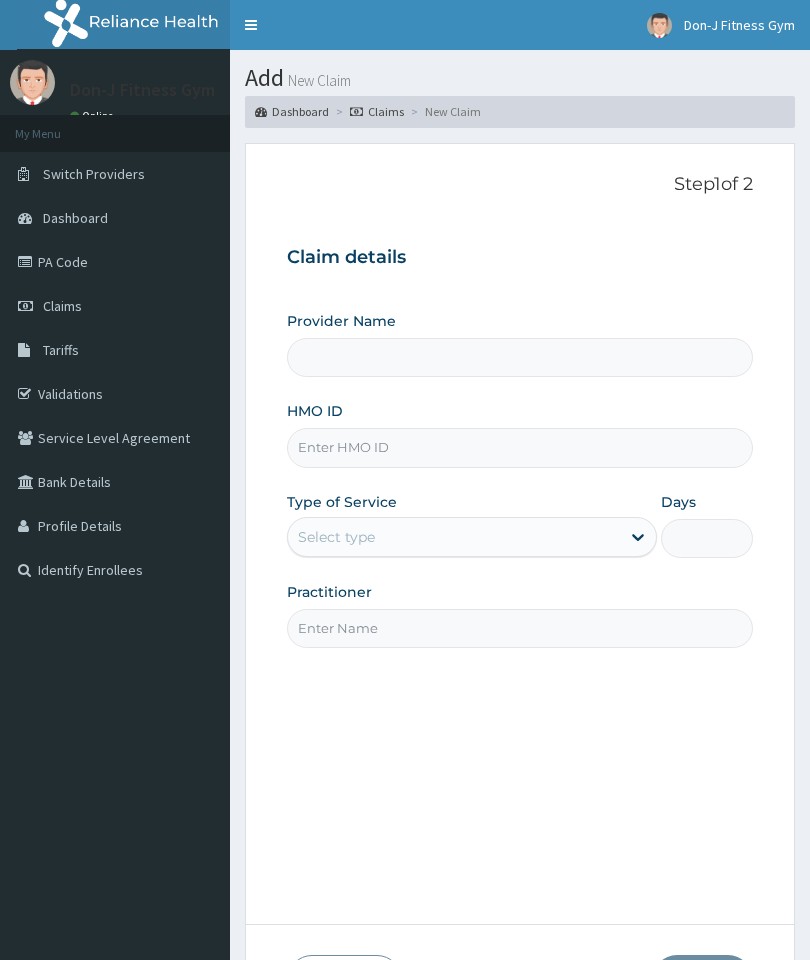 scroll, scrollTop: 0, scrollLeft: 0, axis: both 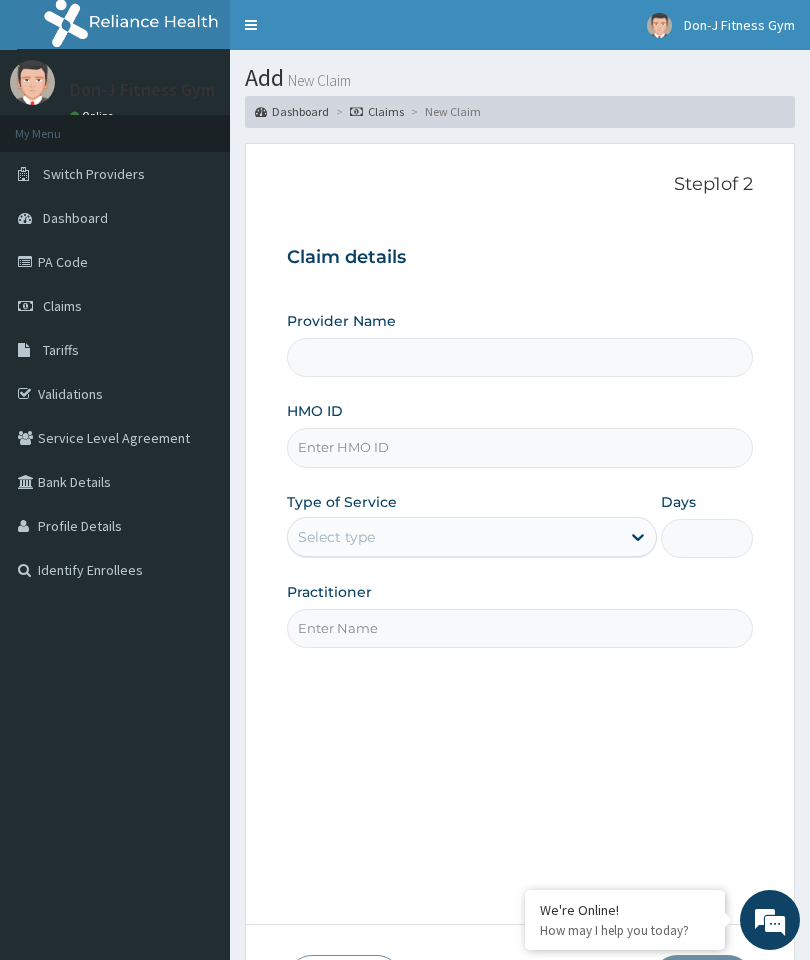 type on "Don-J Fitness Gym" 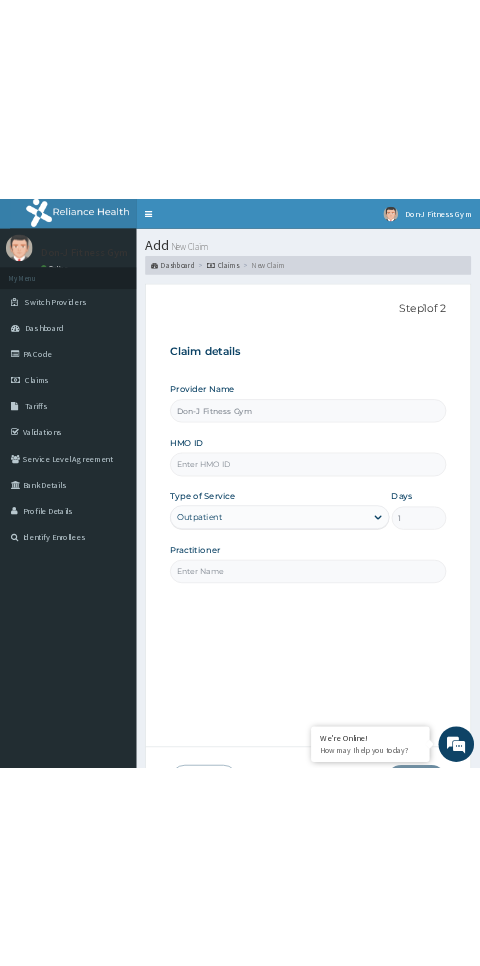 scroll, scrollTop: 0, scrollLeft: 0, axis: both 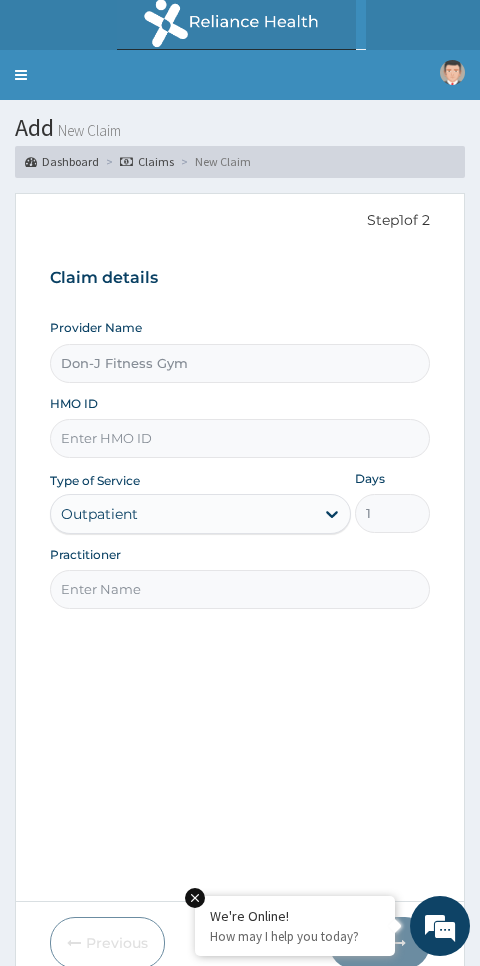 click on "HMO ID" at bounding box center (240, 438) 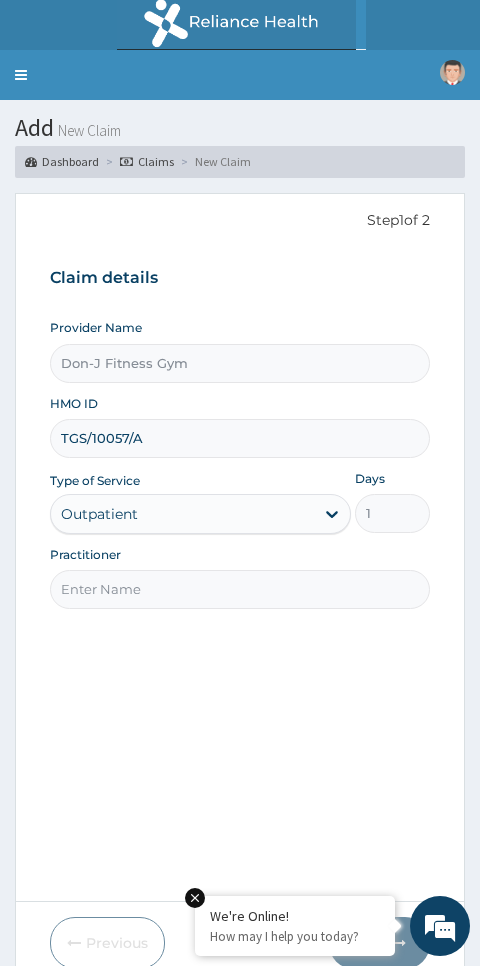 type on "TGS/10057/A" 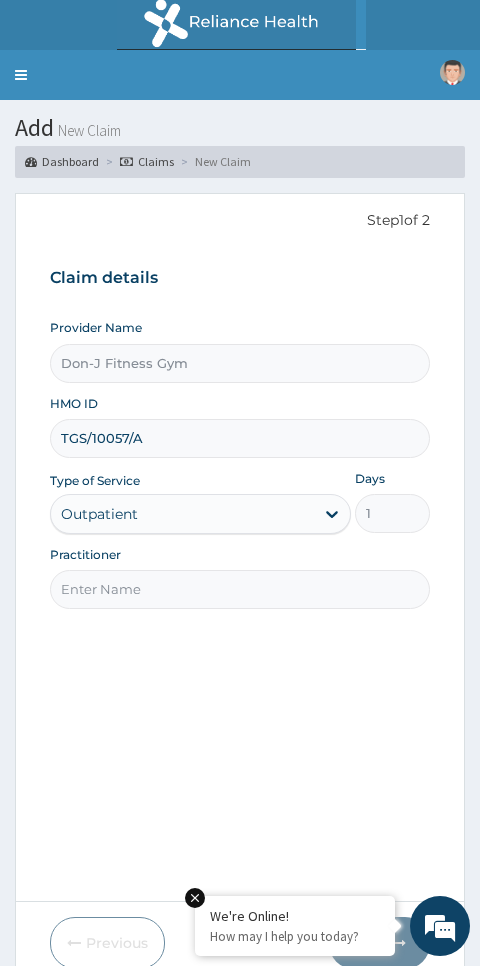 click on "Practitioner" at bounding box center [240, 589] 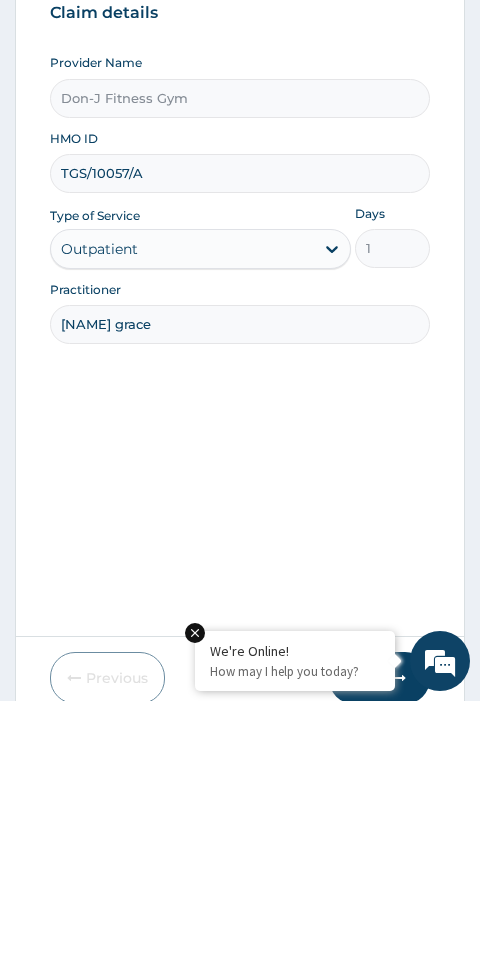 type on "[NAME] grace" 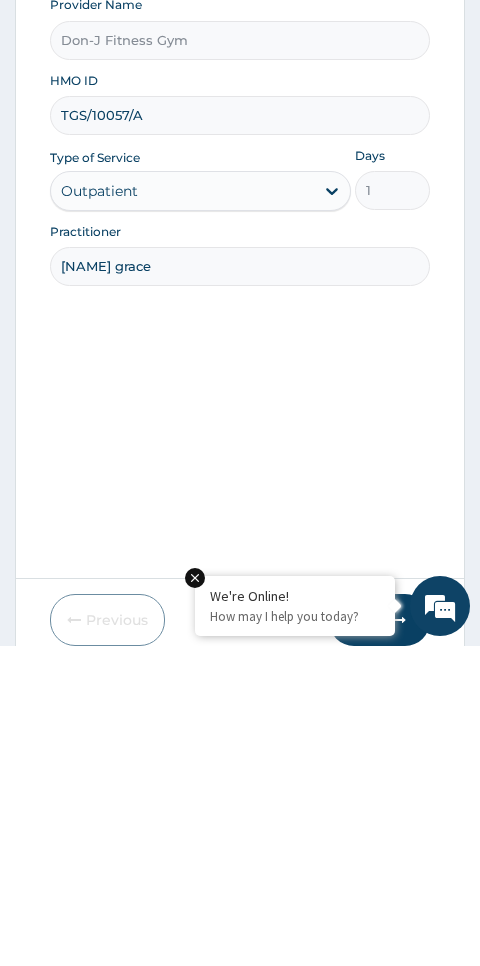 scroll, scrollTop: 84, scrollLeft: 0, axis: vertical 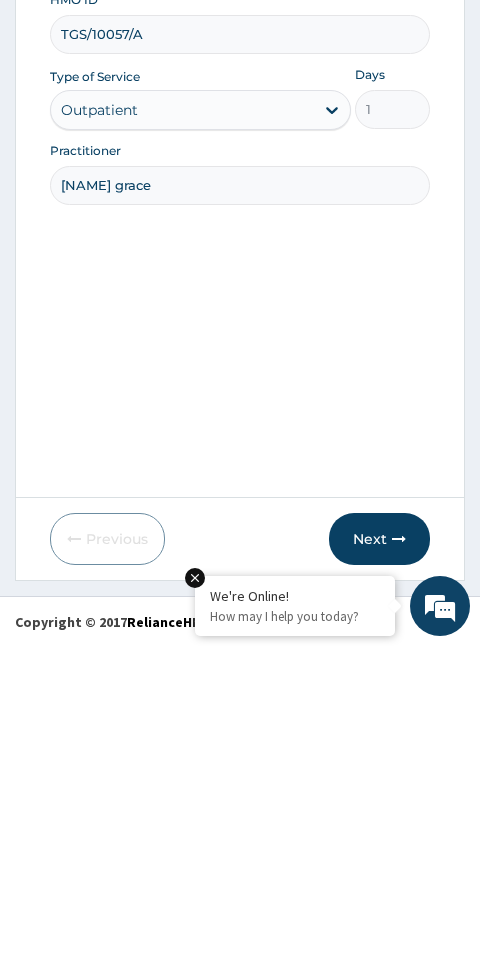 click on "Next" at bounding box center [379, 859] 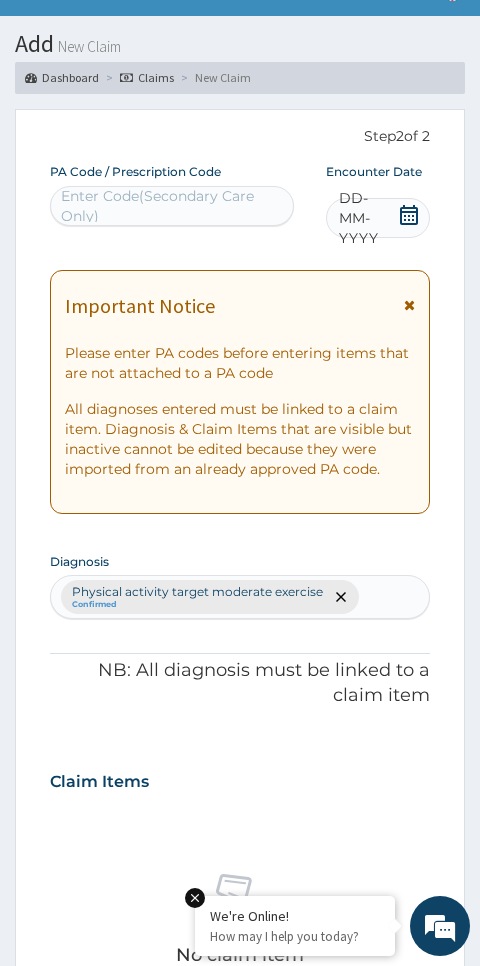 click at bounding box center (409, 217) 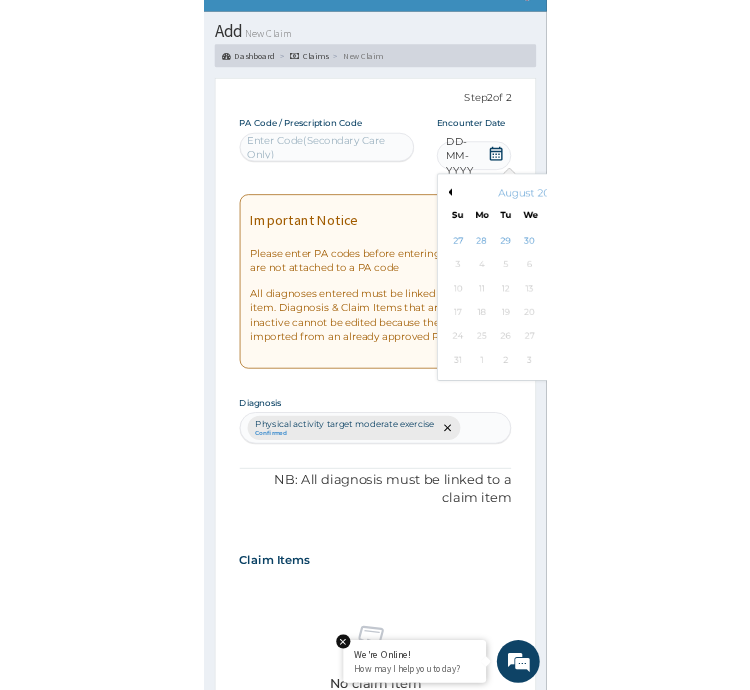 scroll, scrollTop: 134, scrollLeft: 0, axis: vertical 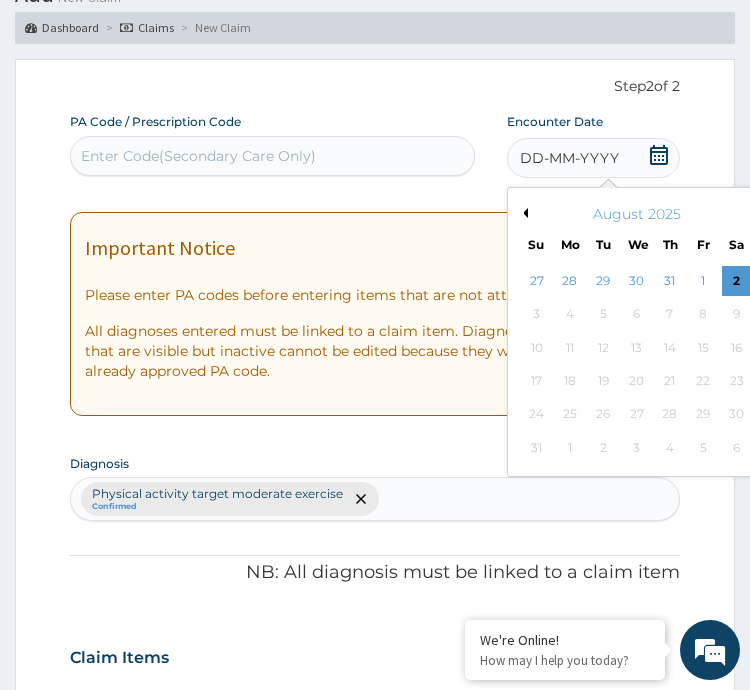 click on "2" at bounding box center (736, 281) 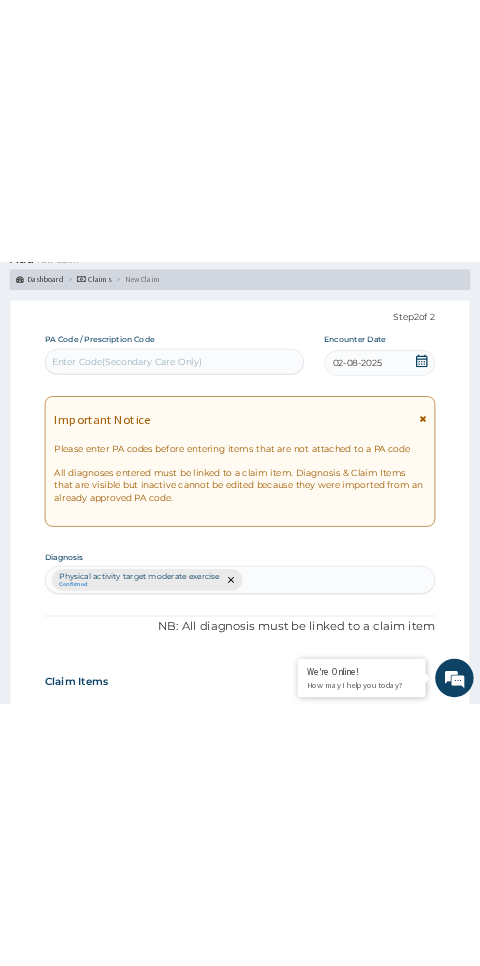 scroll, scrollTop: 84, scrollLeft: 0, axis: vertical 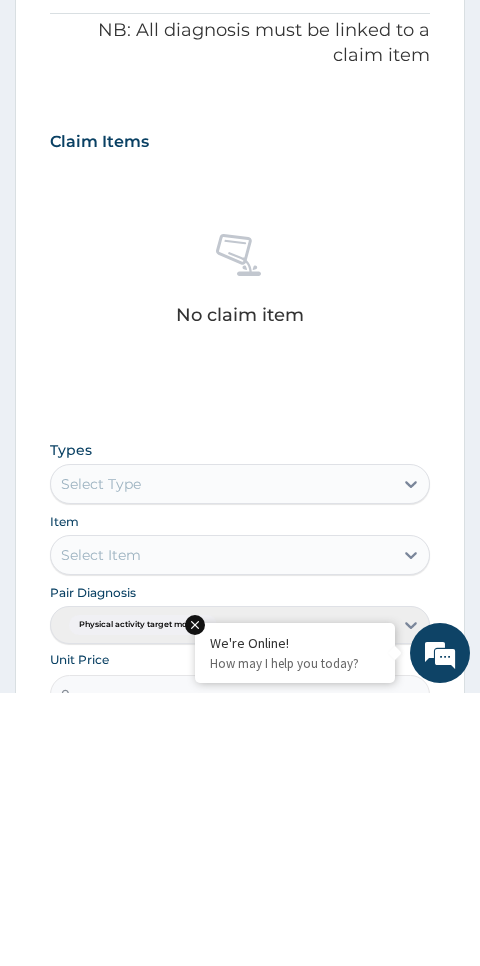 type on "PA/E69B86" 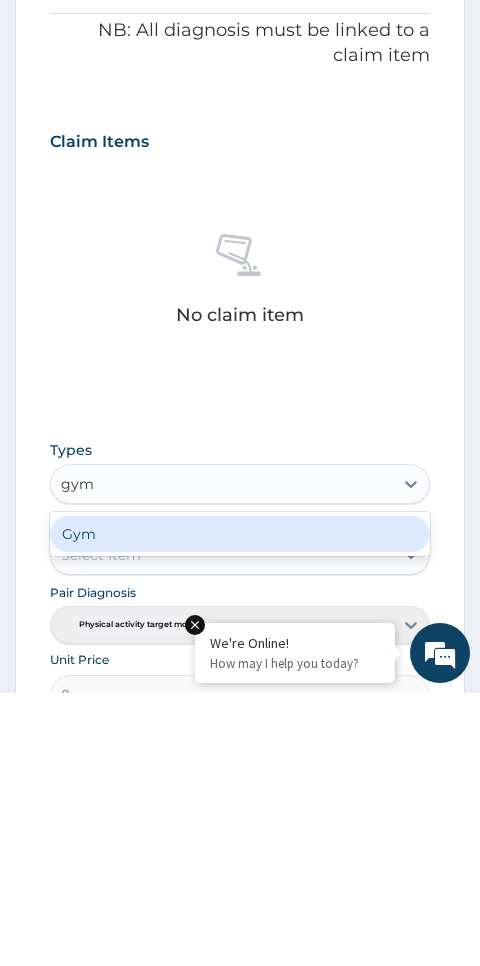 click on "Gym" at bounding box center [240, 807] 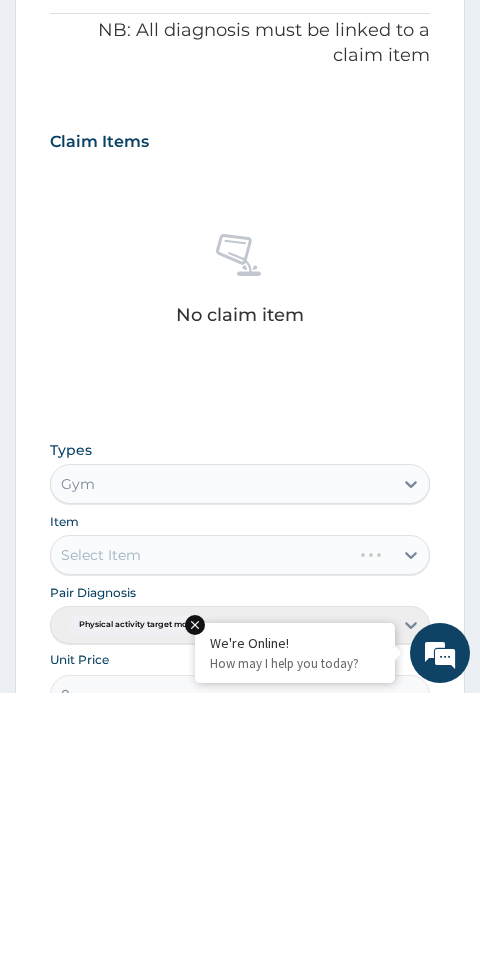 scroll, scrollTop: 714, scrollLeft: 0, axis: vertical 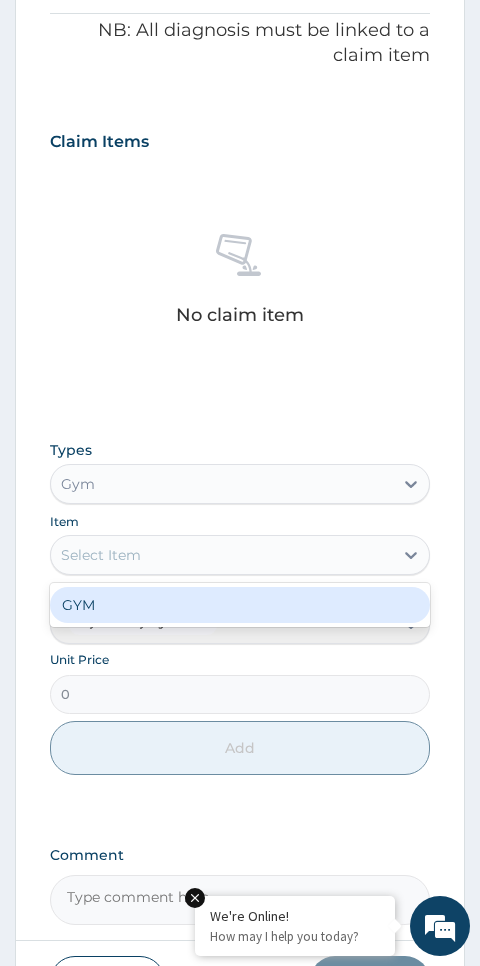 click on "GYM" at bounding box center (240, 605) 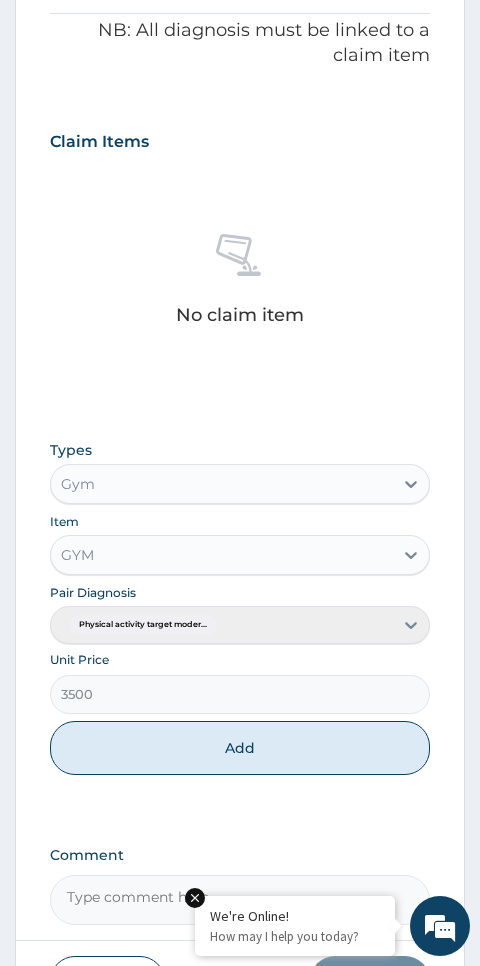 click on "Add" at bounding box center (240, 748) 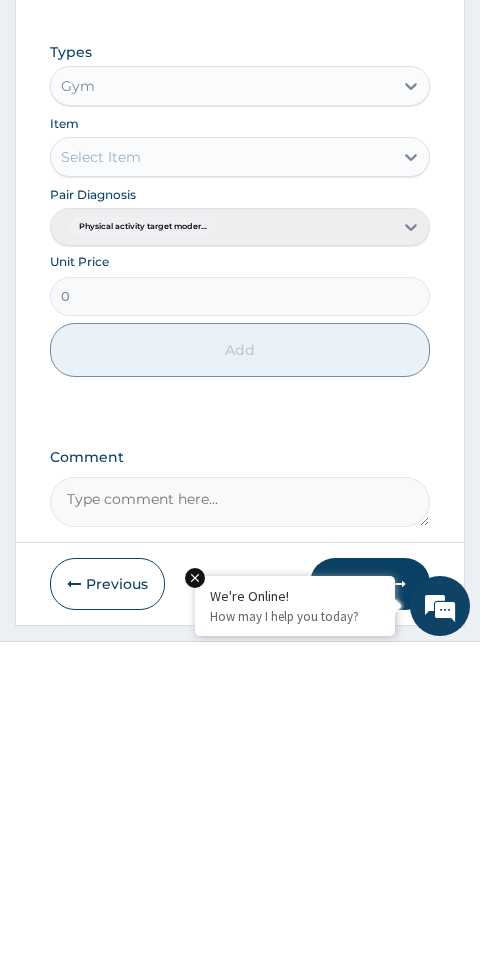 scroll, scrollTop: 741, scrollLeft: 0, axis: vertical 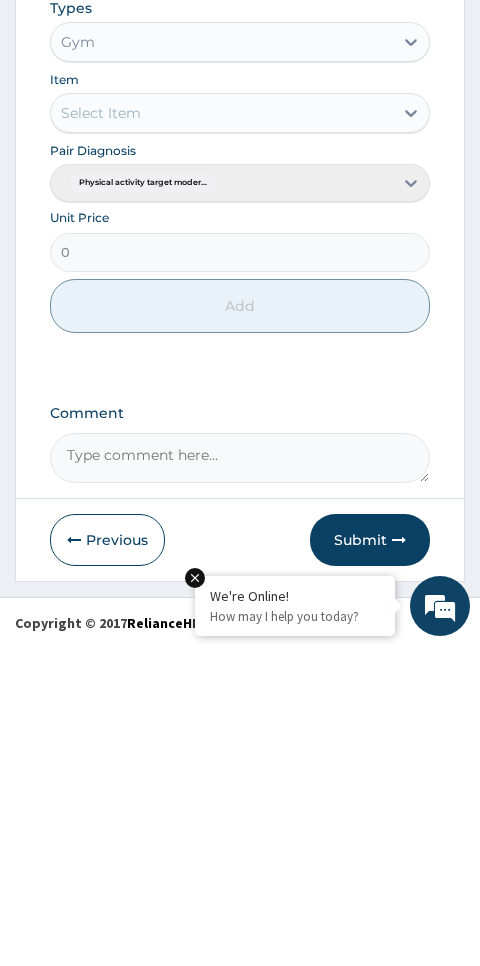 click on "Comment" at bounding box center [240, 778] 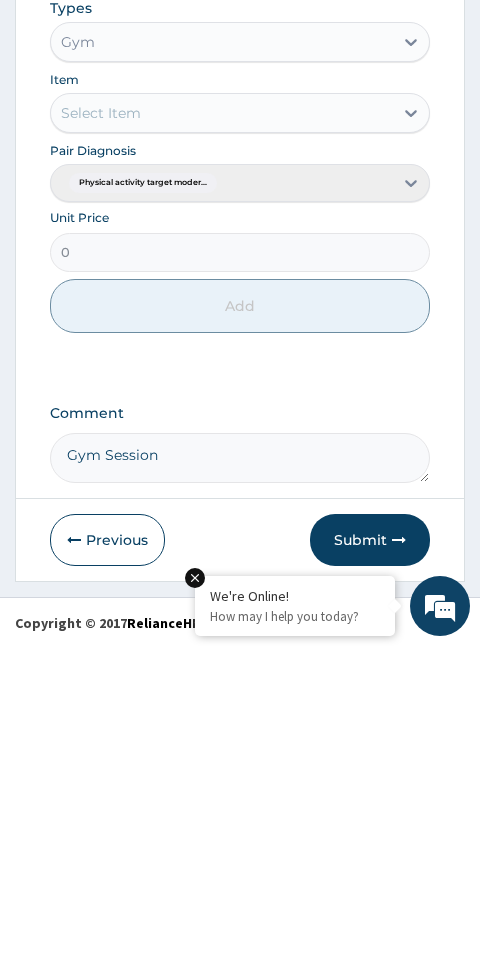 type on "Gym Session" 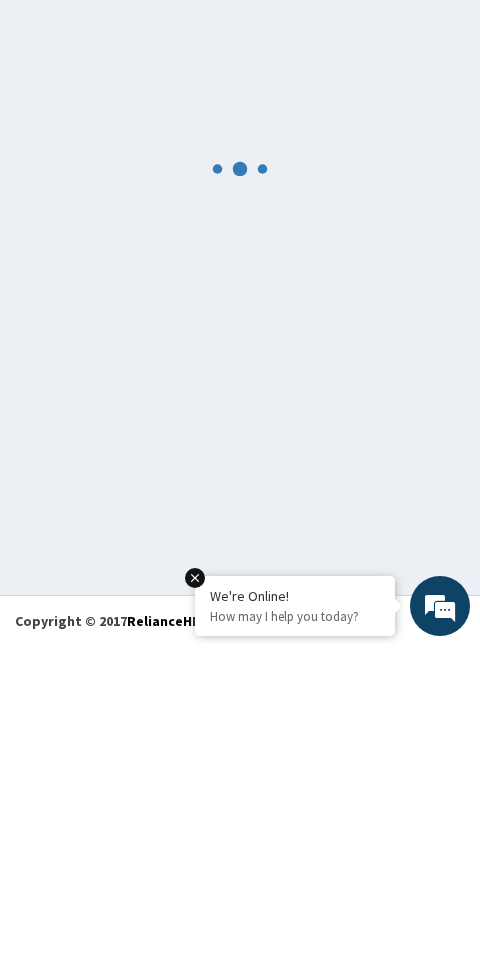 scroll, scrollTop: 113, scrollLeft: 0, axis: vertical 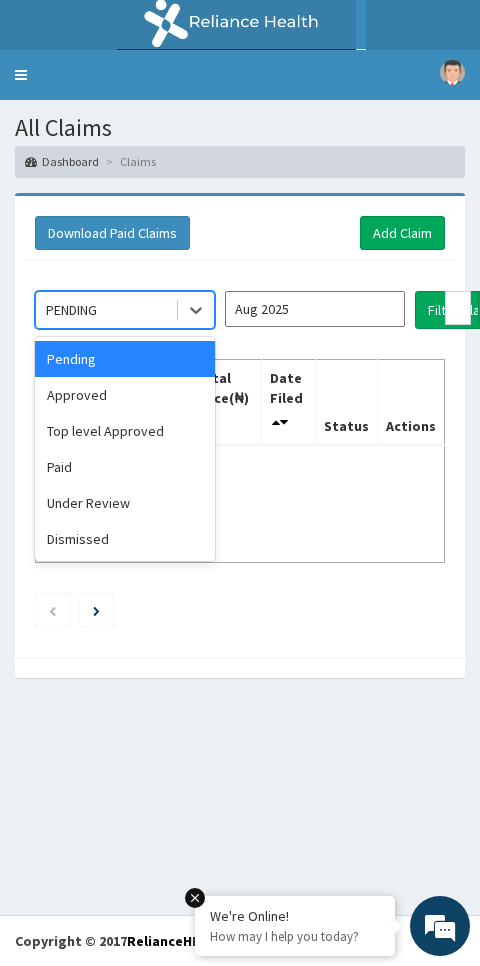 click on "Approved" at bounding box center [125, 395] 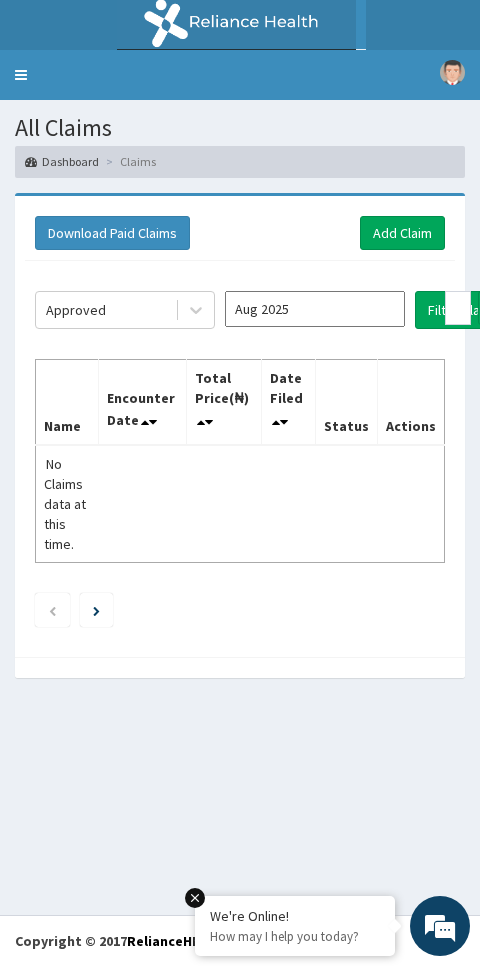 click on "Filter Claims" at bounding box center (464, 310) 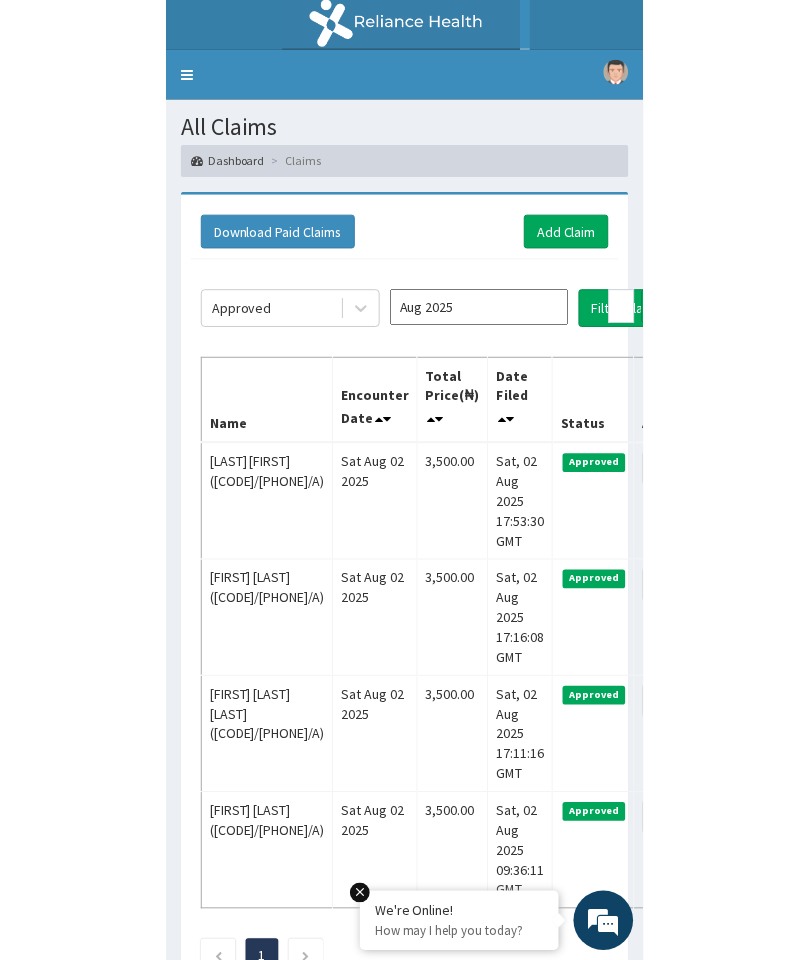 scroll, scrollTop: 0, scrollLeft: 0, axis: both 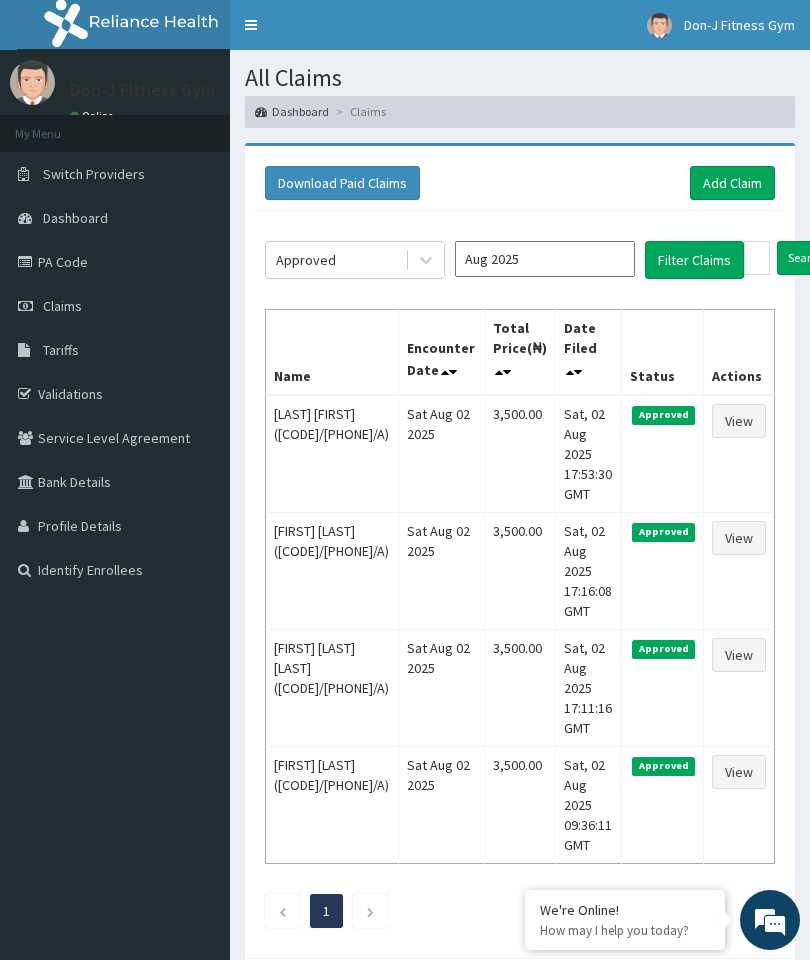 click on "Add Claim" at bounding box center (732, 183) 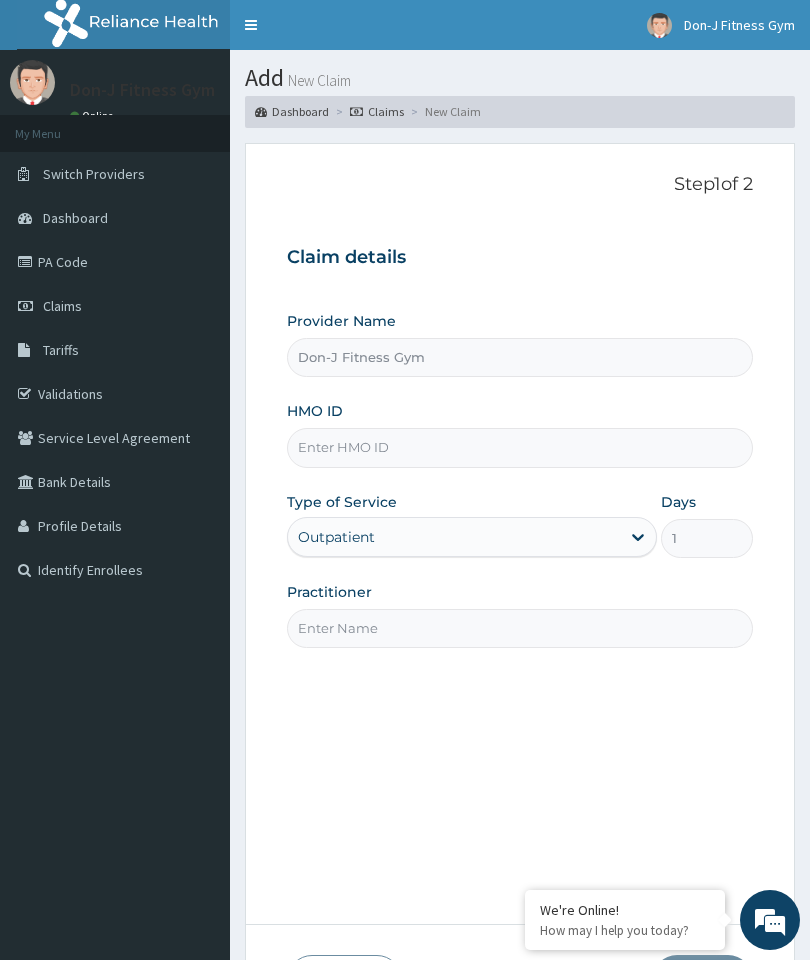 scroll, scrollTop: 0, scrollLeft: 0, axis: both 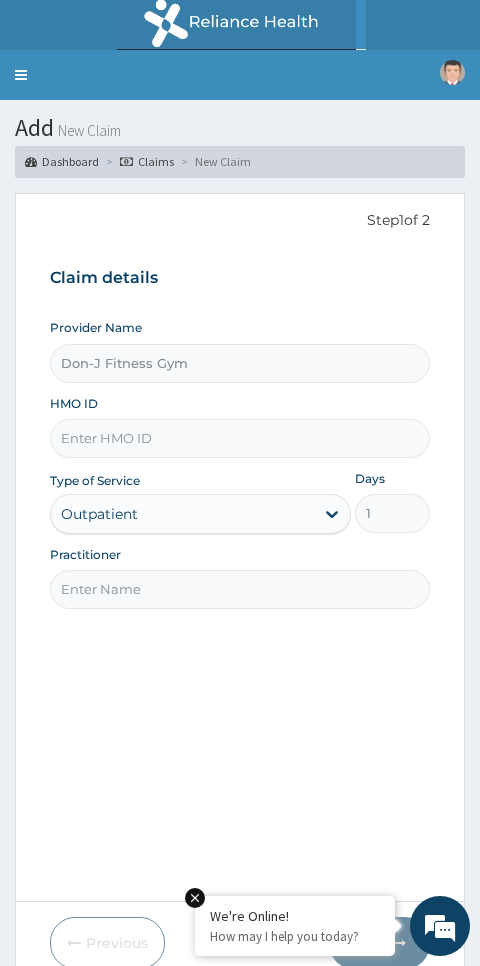 click on "HMO ID" at bounding box center (240, 438) 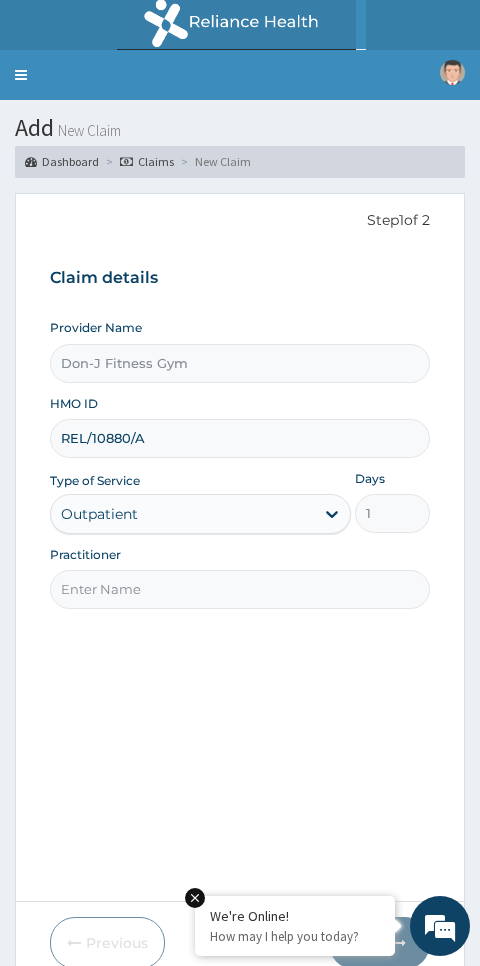 type on "REL/10880/A" 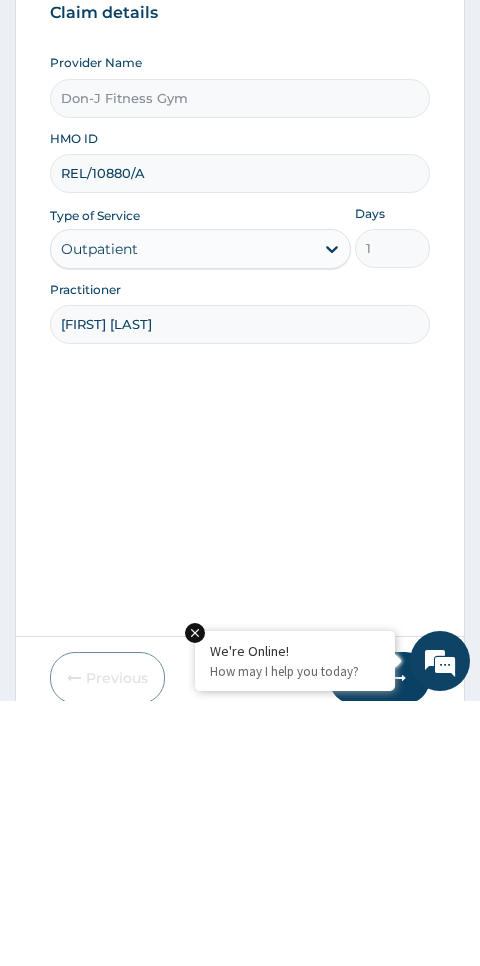 type on "Justina okonkwo" 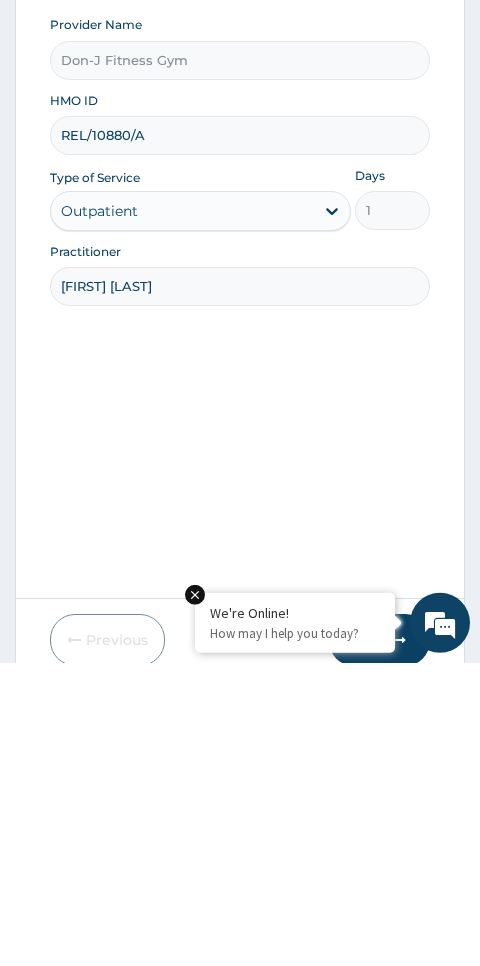 scroll, scrollTop: 84, scrollLeft: 0, axis: vertical 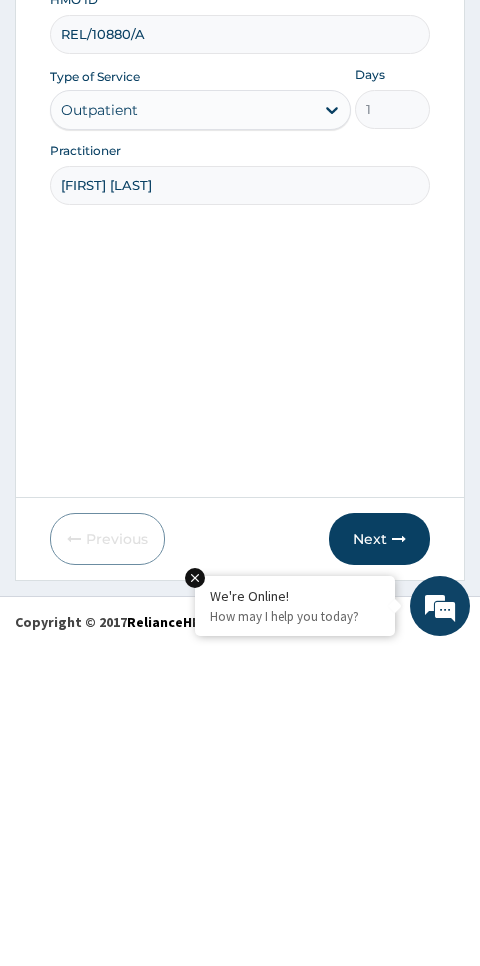 click on "Next" at bounding box center [379, 859] 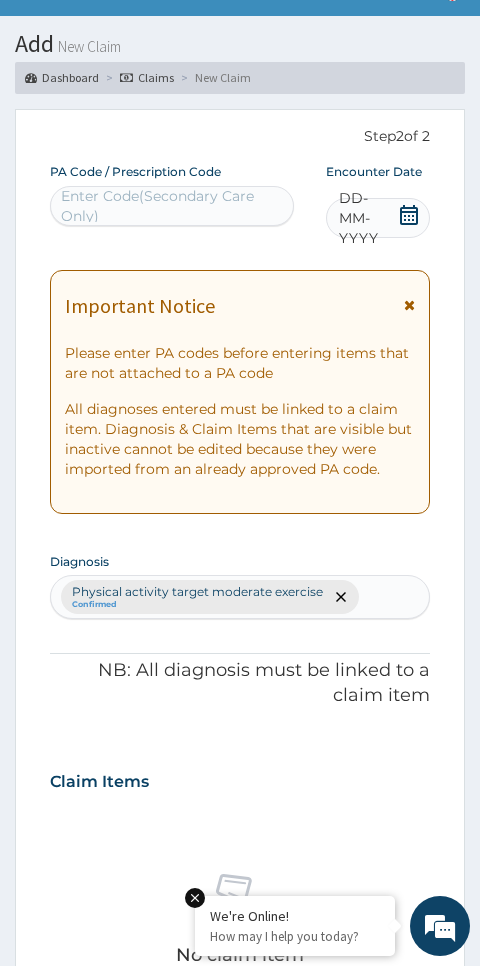 click on "DD-MM-YYYY" at bounding box center [368, 218] 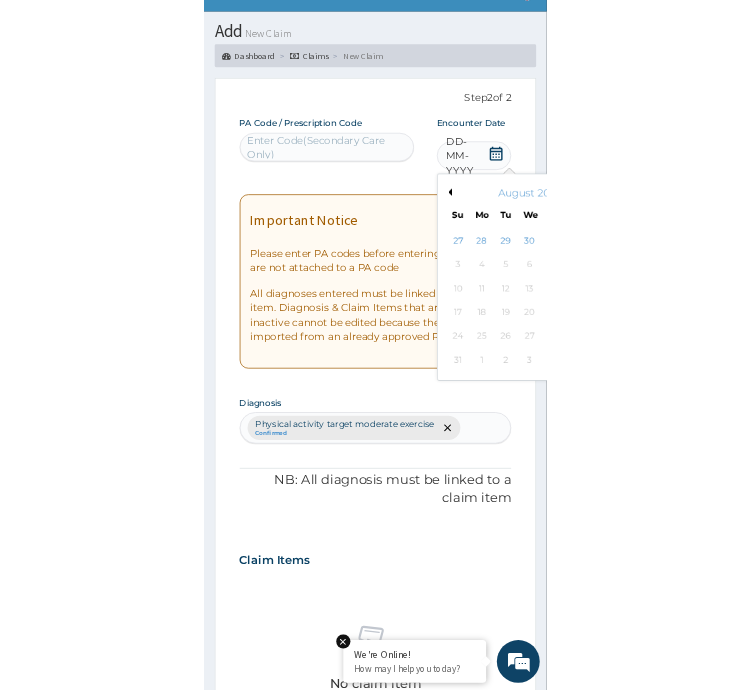 scroll, scrollTop: 134, scrollLeft: 0, axis: vertical 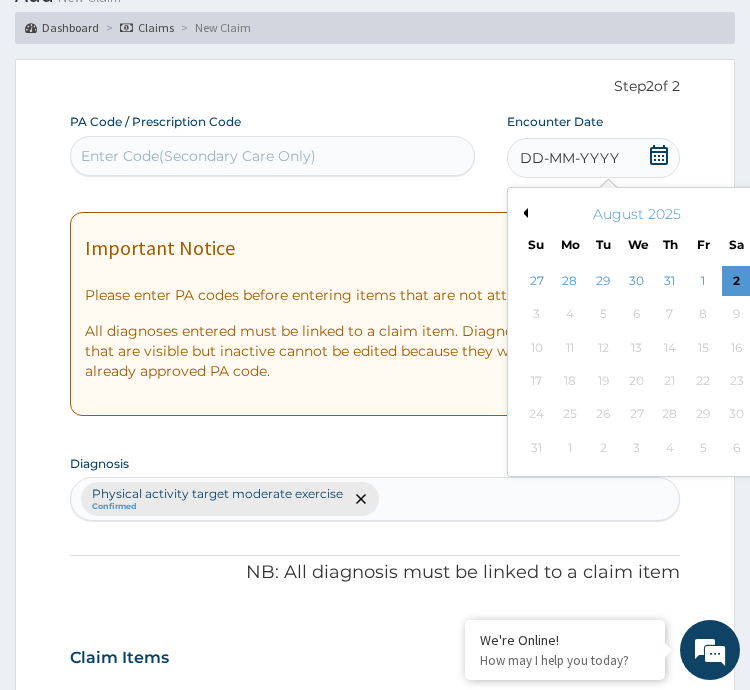 click on "2" at bounding box center (736, 281) 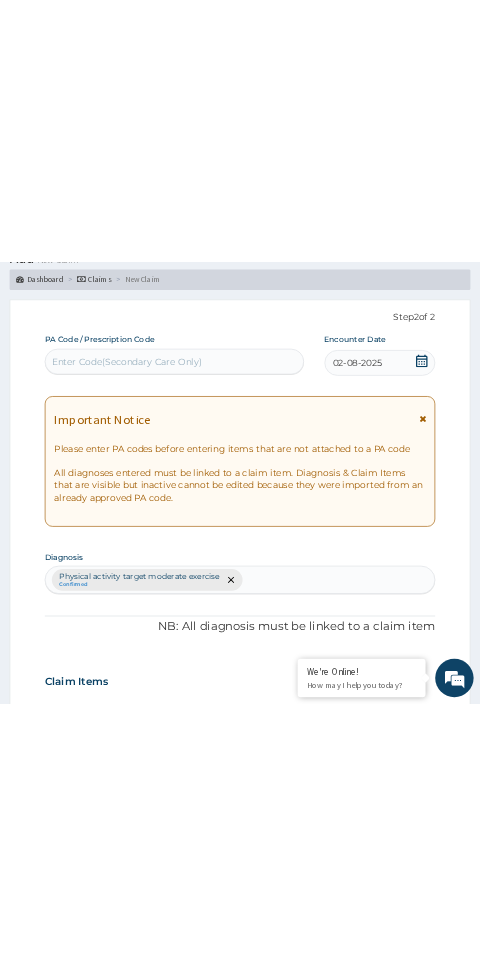 scroll, scrollTop: 84, scrollLeft: 0, axis: vertical 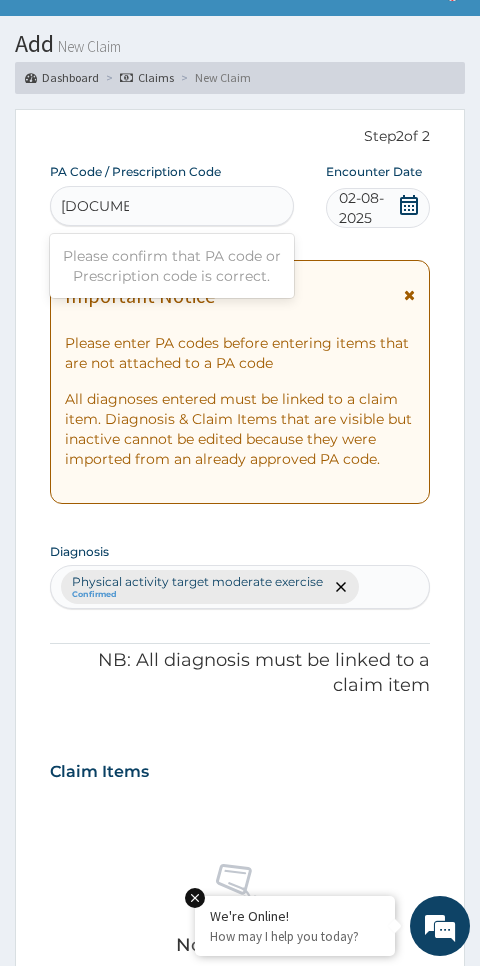 type on "PA/3814BB" 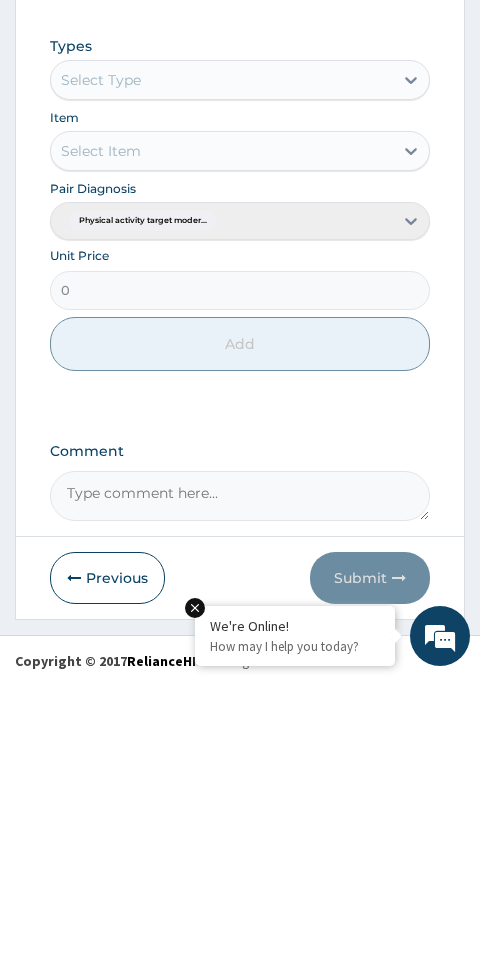 scroll, scrollTop: 836, scrollLeft: 0, axis: vertical 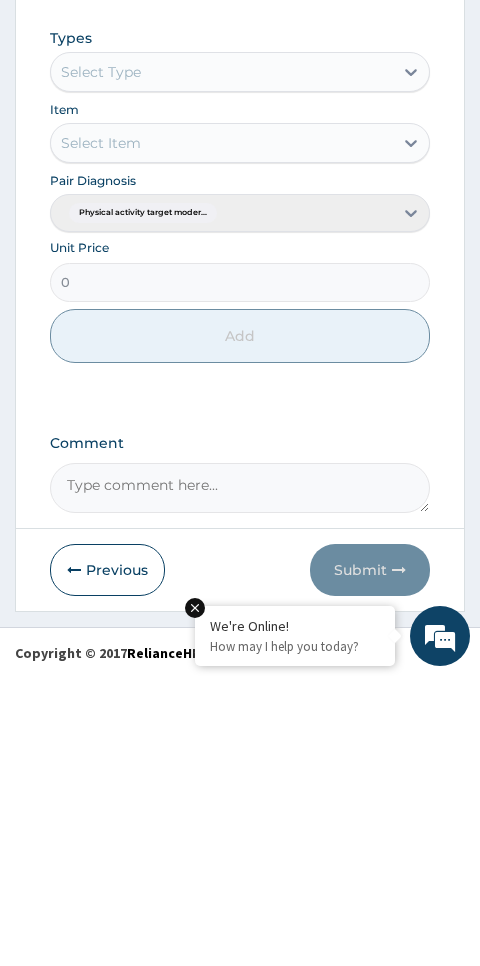 type 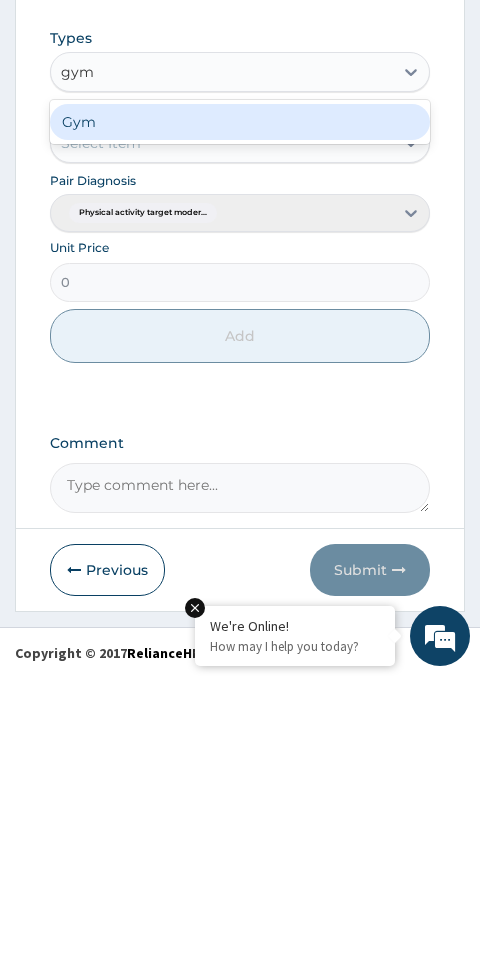 click on "Gym" at bounding box center (240, 412) 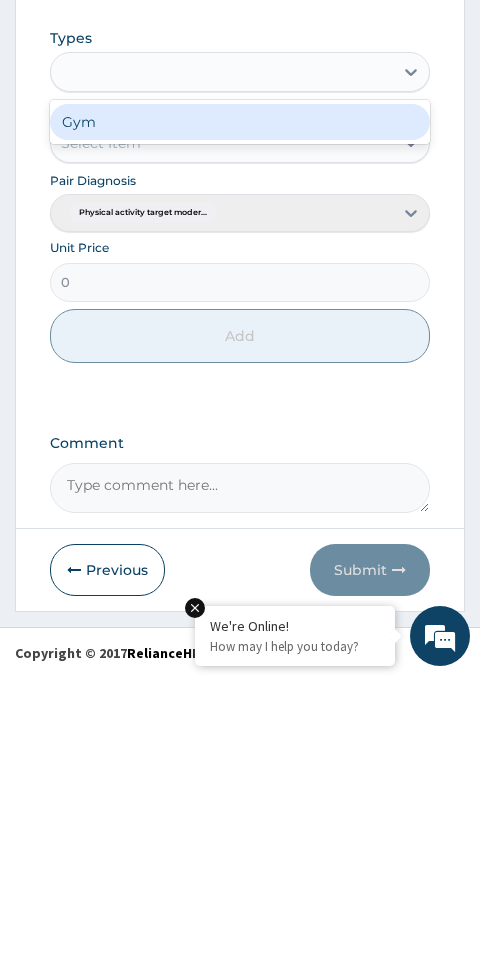 scroll, scrollTop: 762, scrollLeft: 0, axis: vertical 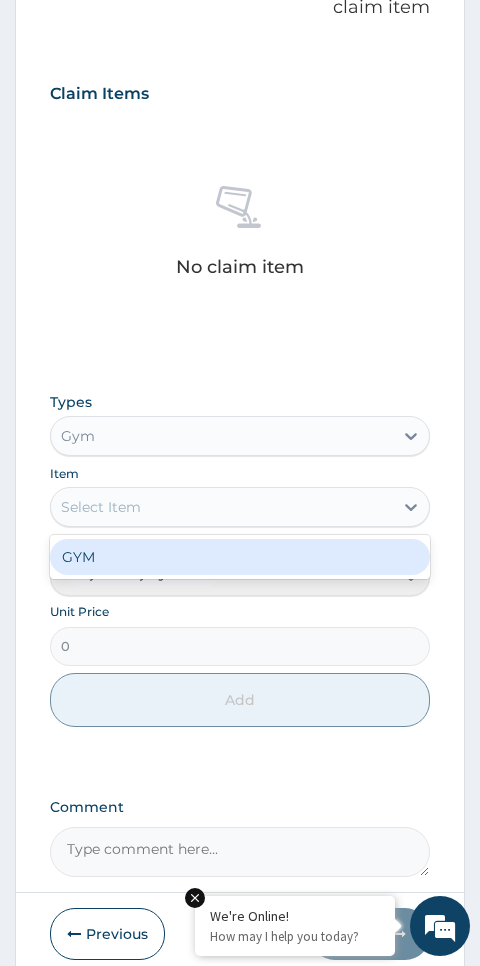 click on "GYM" at bounding box center (240, 557) 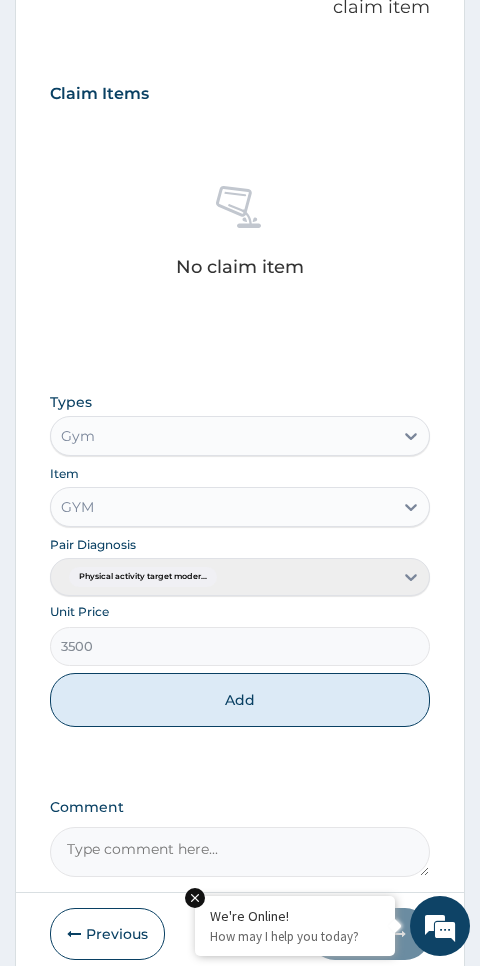 click on "Add" at bounding box center [240, 700] 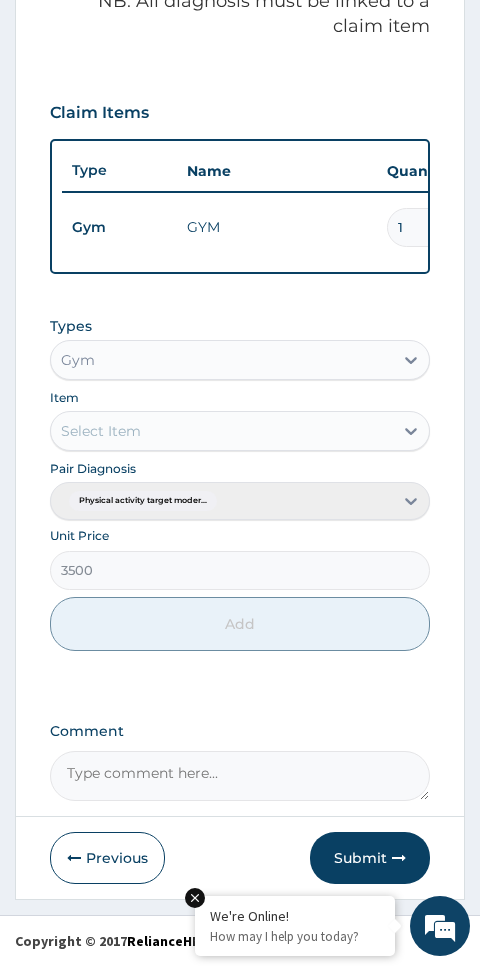 type on "0" 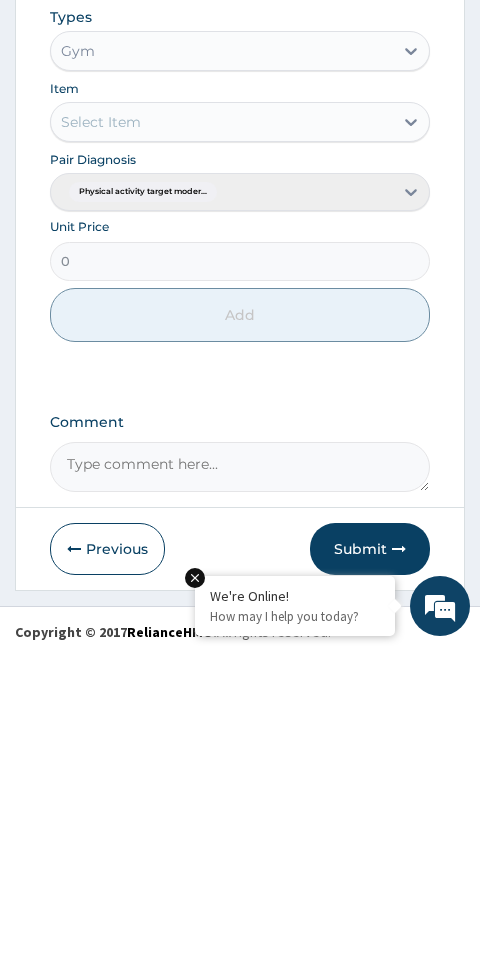 scroll, scrollTop: 741, scrollLeft: 0, axis: vertical 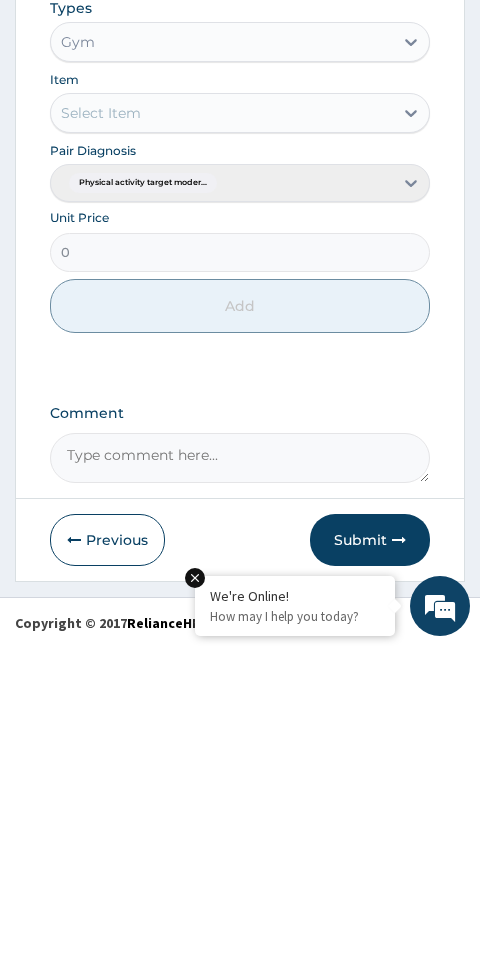 click on "Comment" at bounding box center (240, 778) 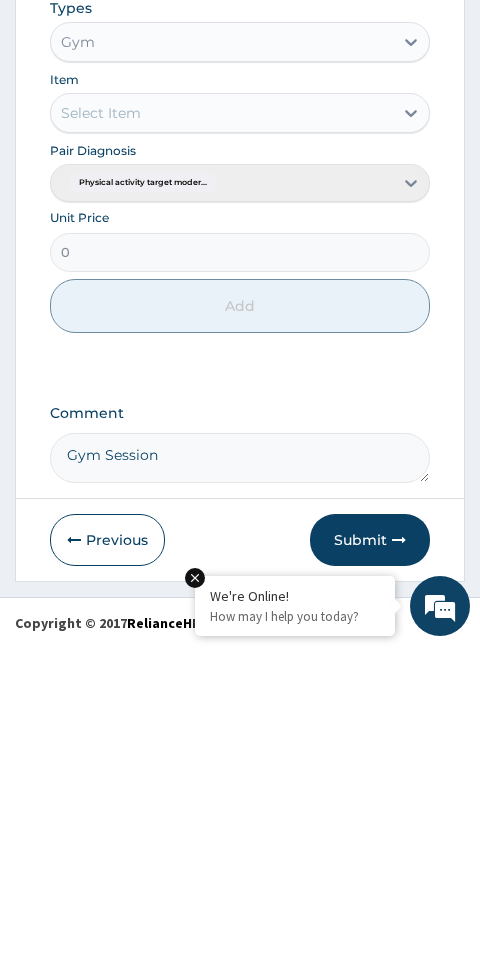 type on "Gym Session" 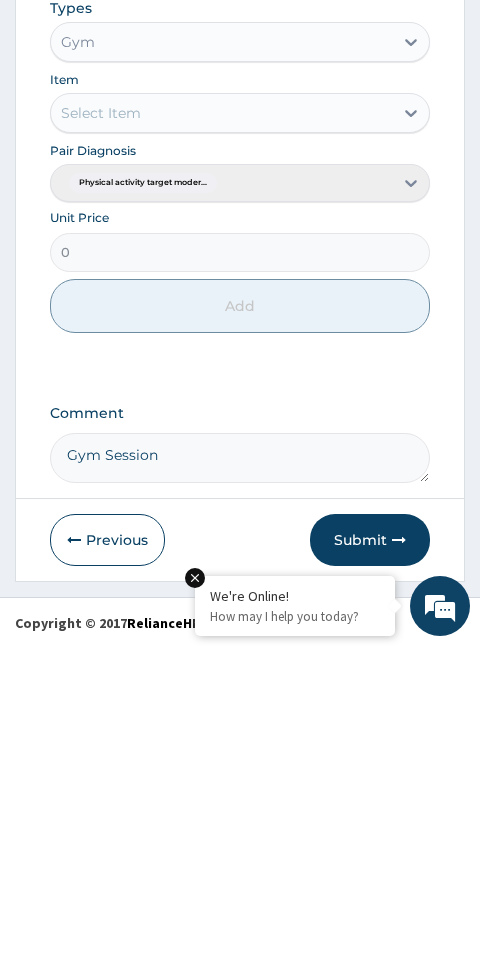 click on "Submit" at bounding box center [370, 860] 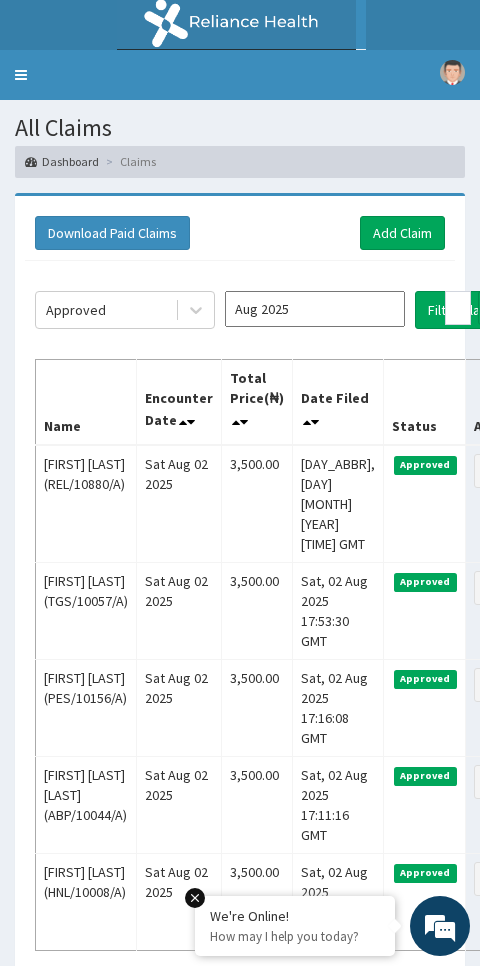 scroll, scrollTop: 0, scrollLeft: 0, axis: both 